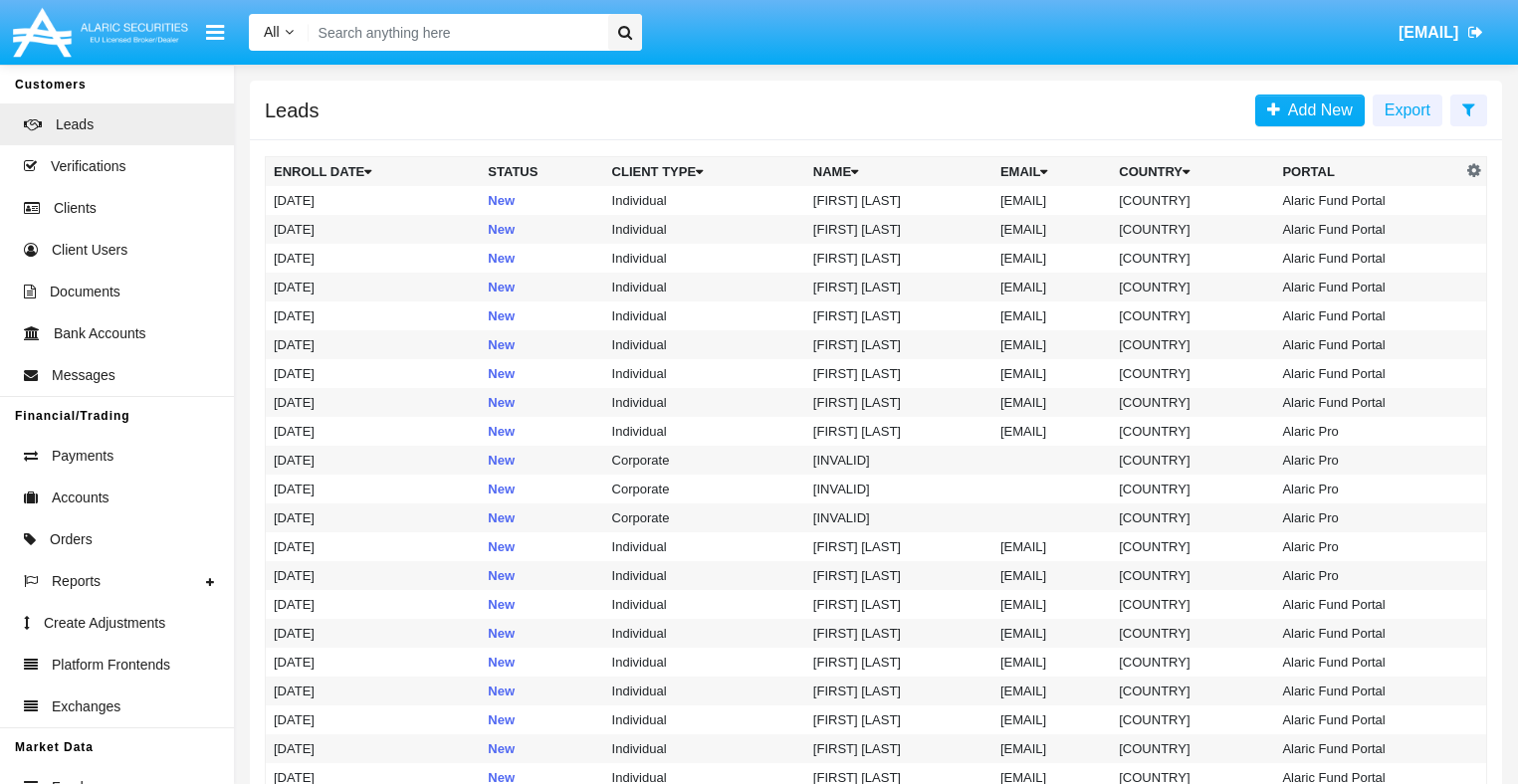 scroll, scrollTop: 0, scrollLeft: 0, axis: both 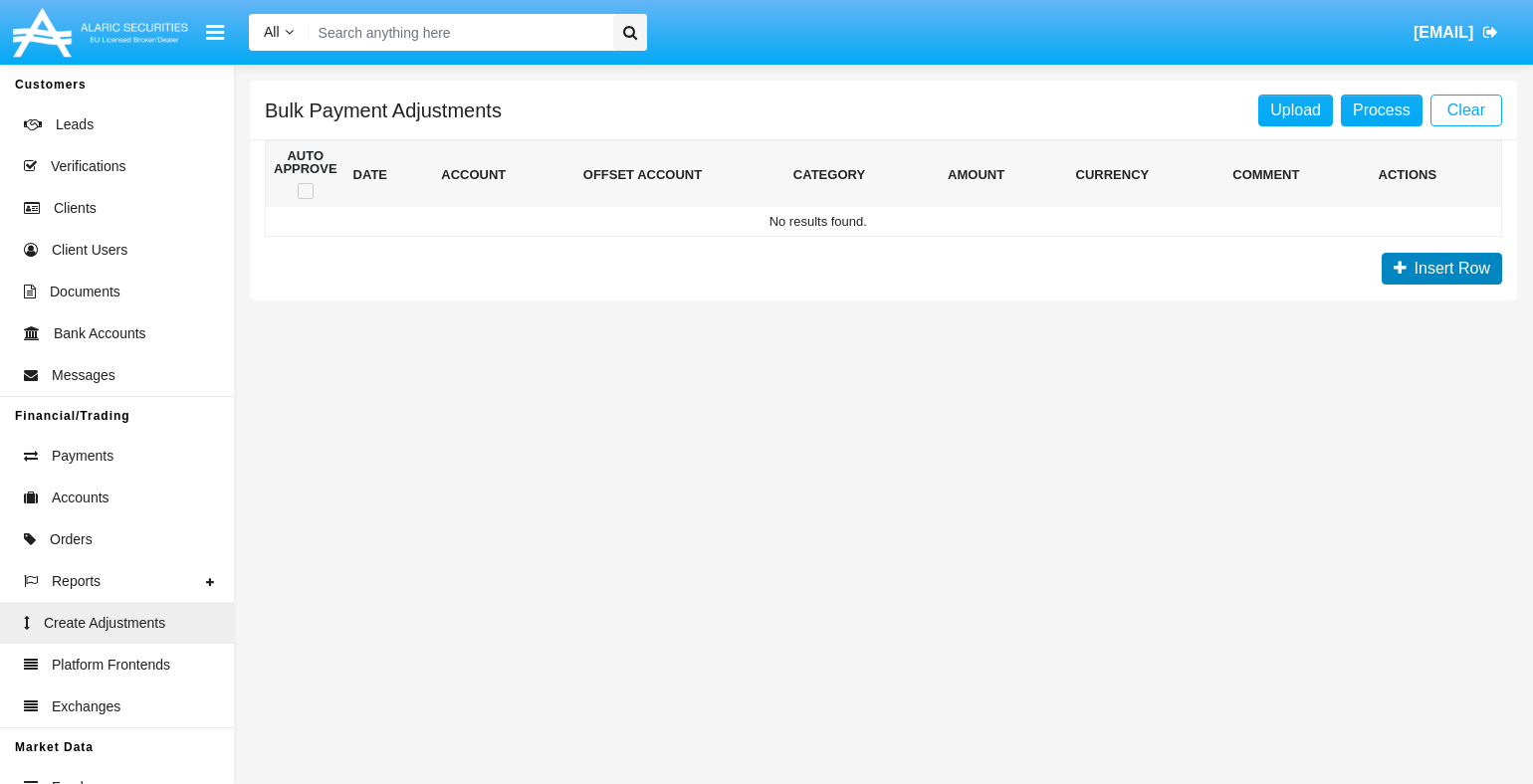 click on "Insert Row" 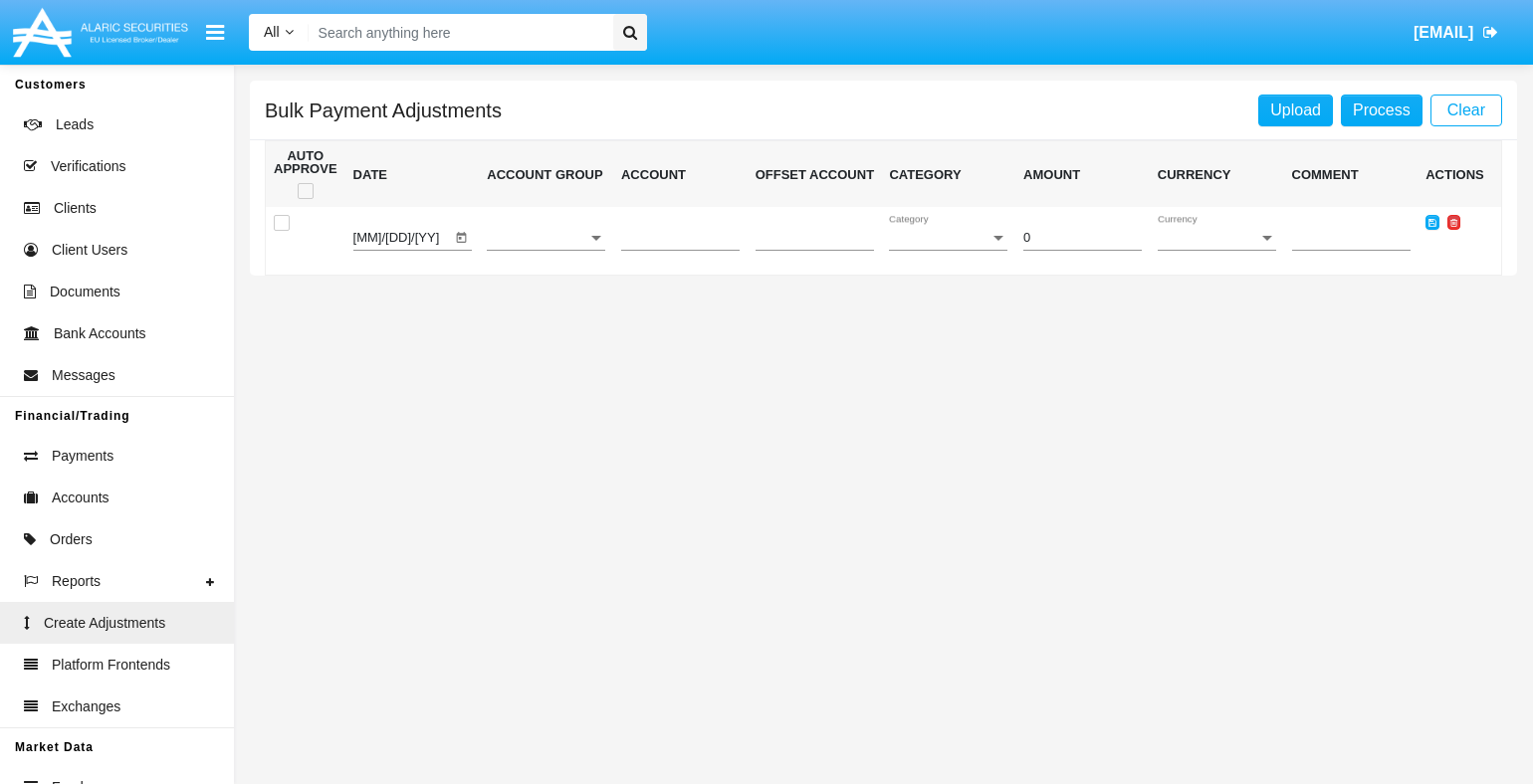 click 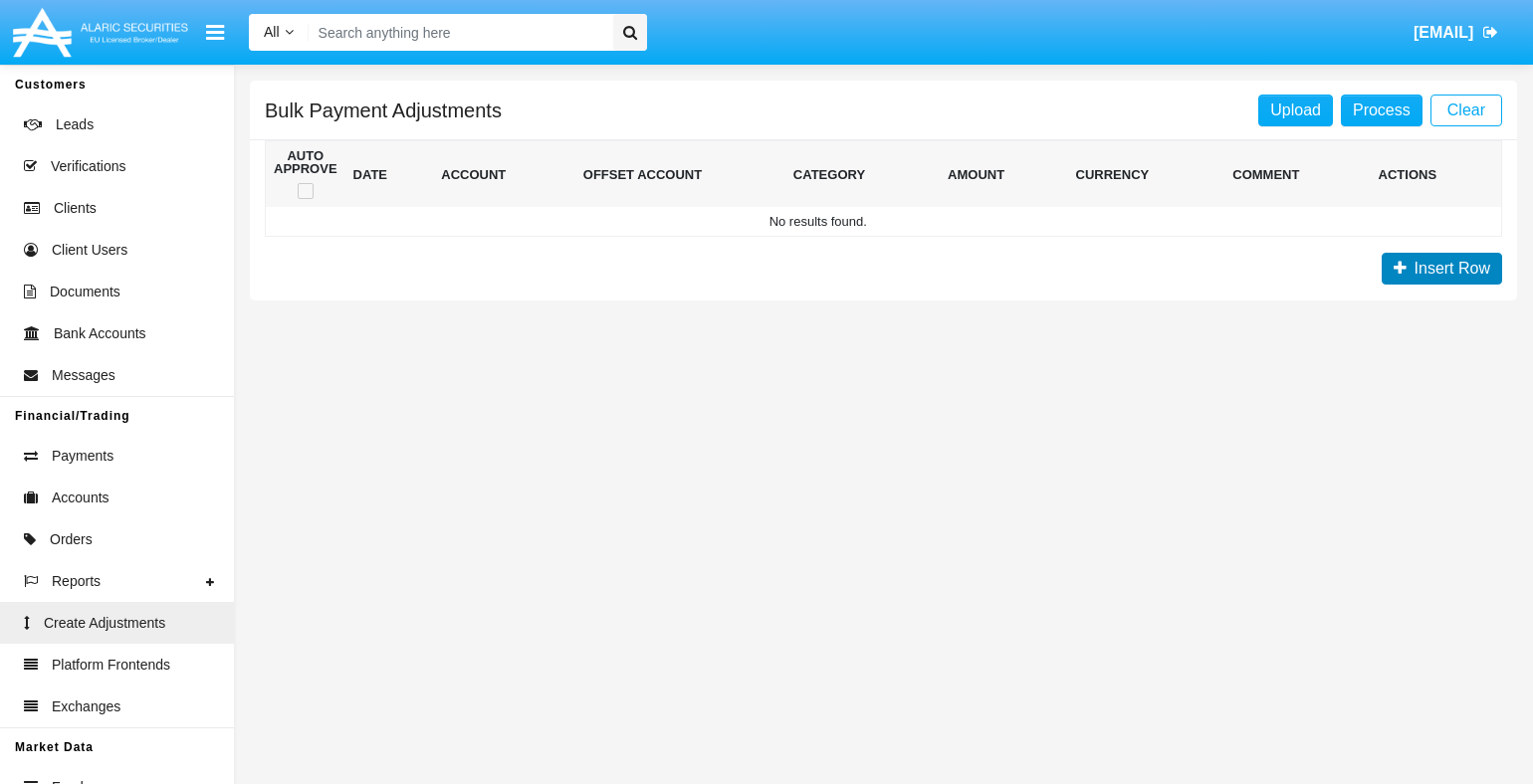 click on "Insert Row" 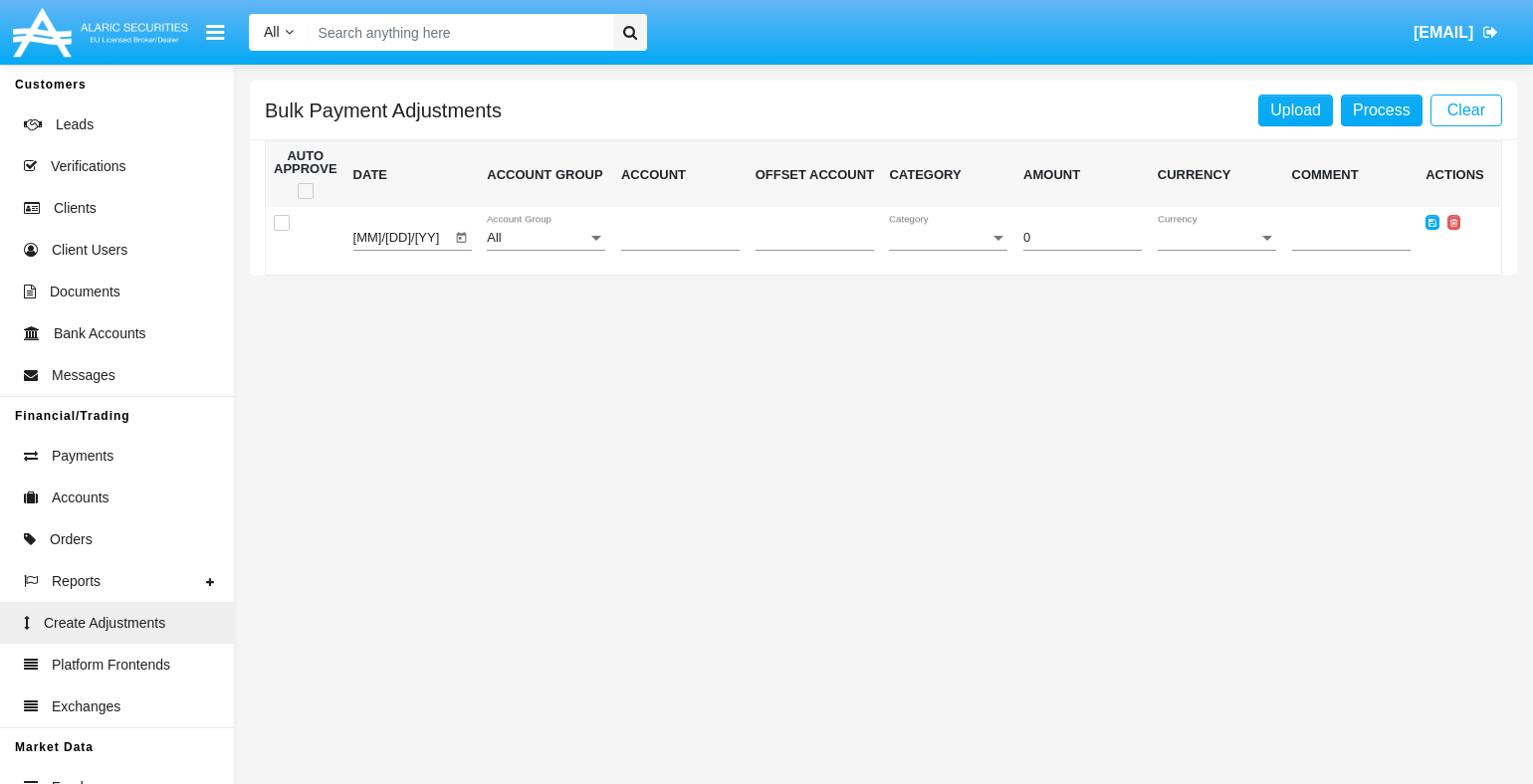 click on "All" at bounding box center [537, 238] 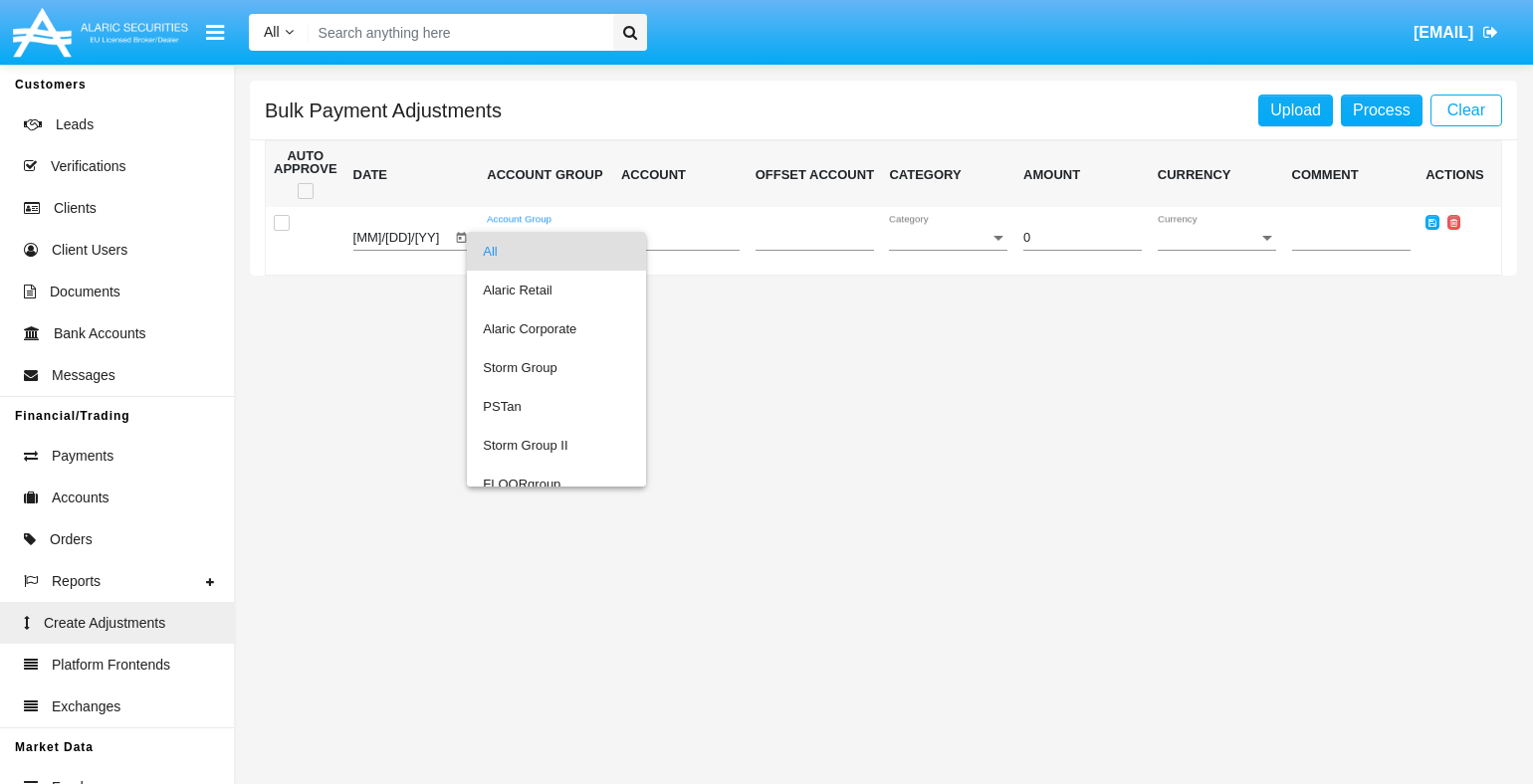 click on "Company AQA" at bounding box center [556, 2346] 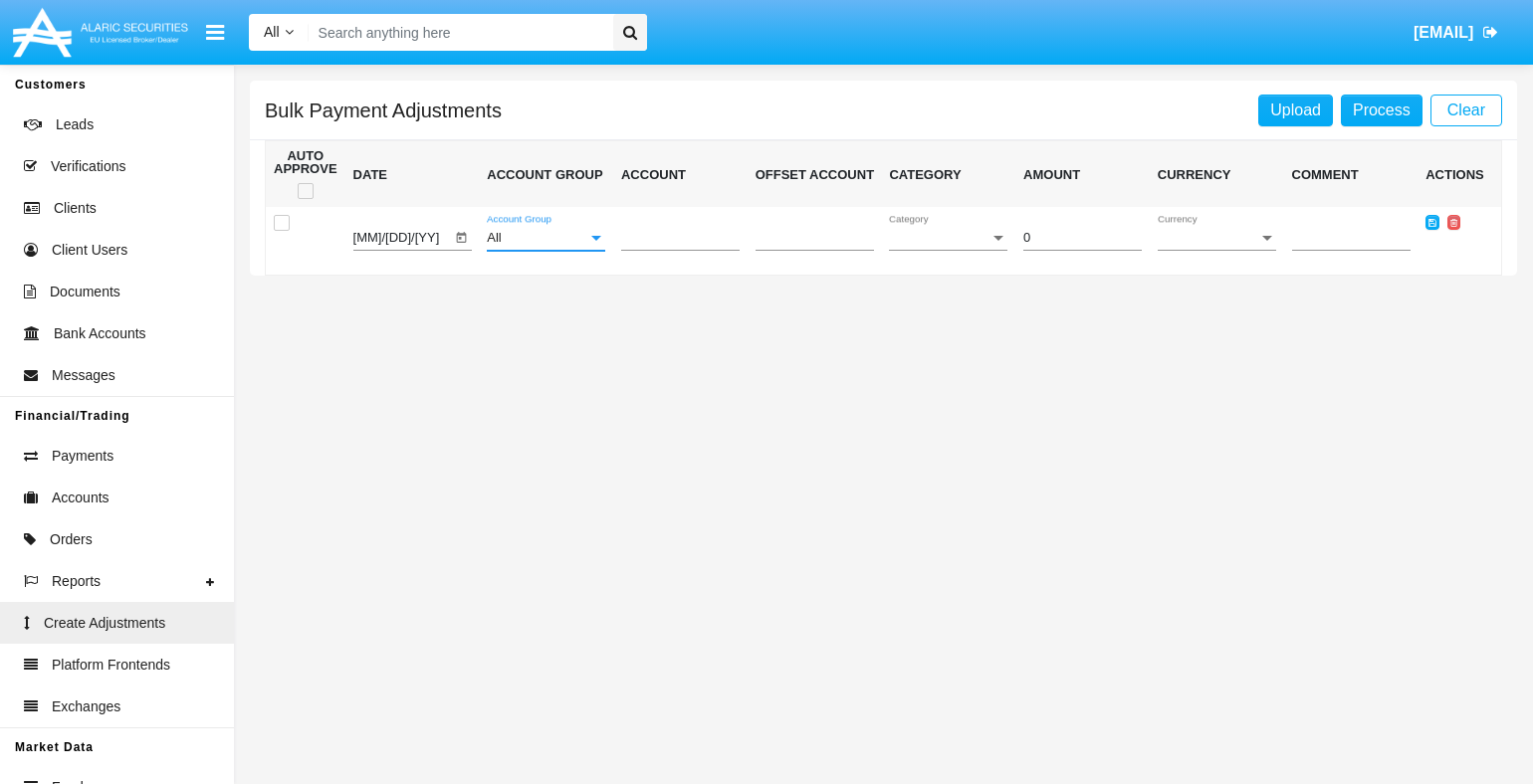 scroll, scrollTop: 1878, scrollLeft: 0, axis: vertical 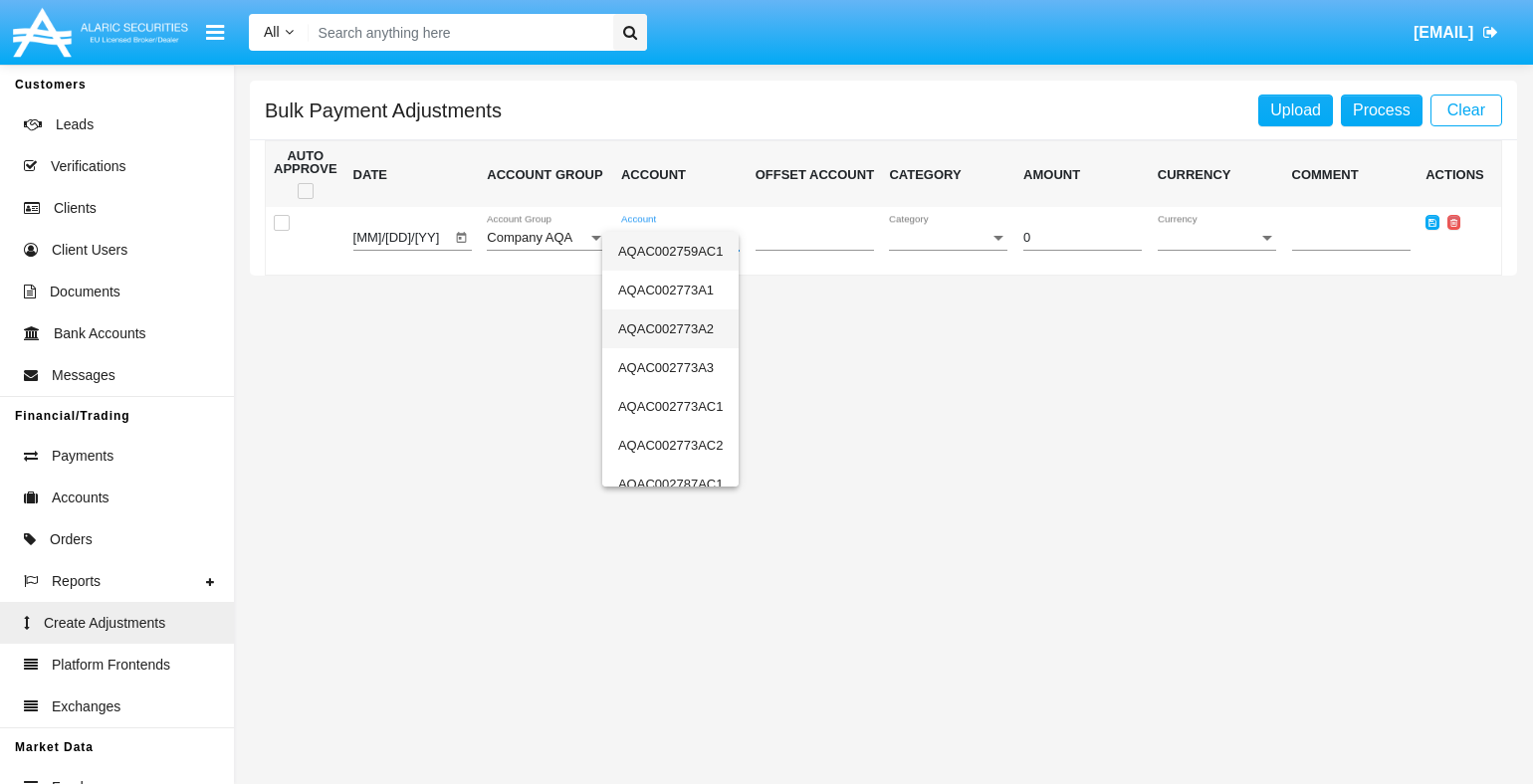 click on "AQAC002773A2" at bounding box center [671, 328] 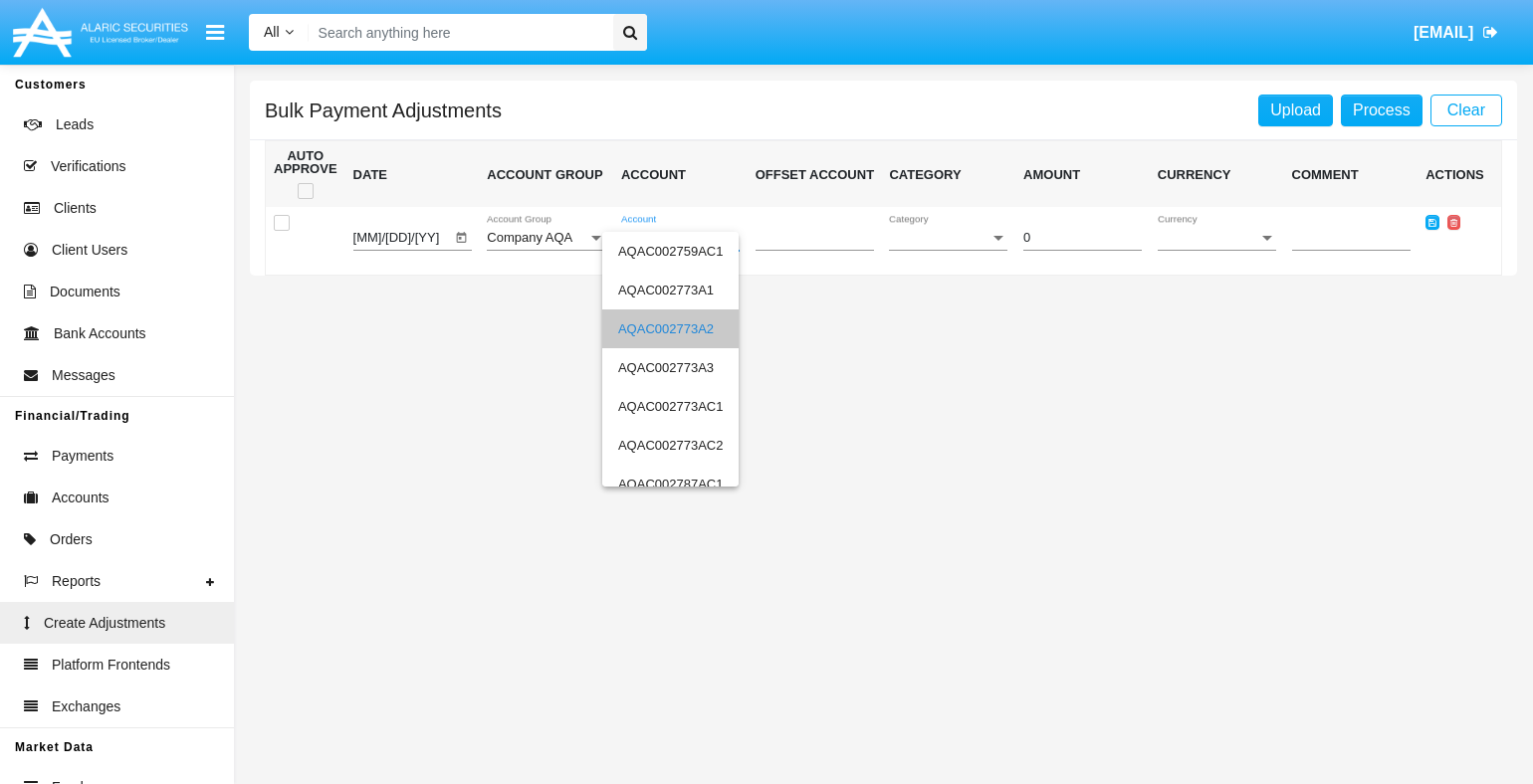 click on "Category" at bounding box center (939, 238) 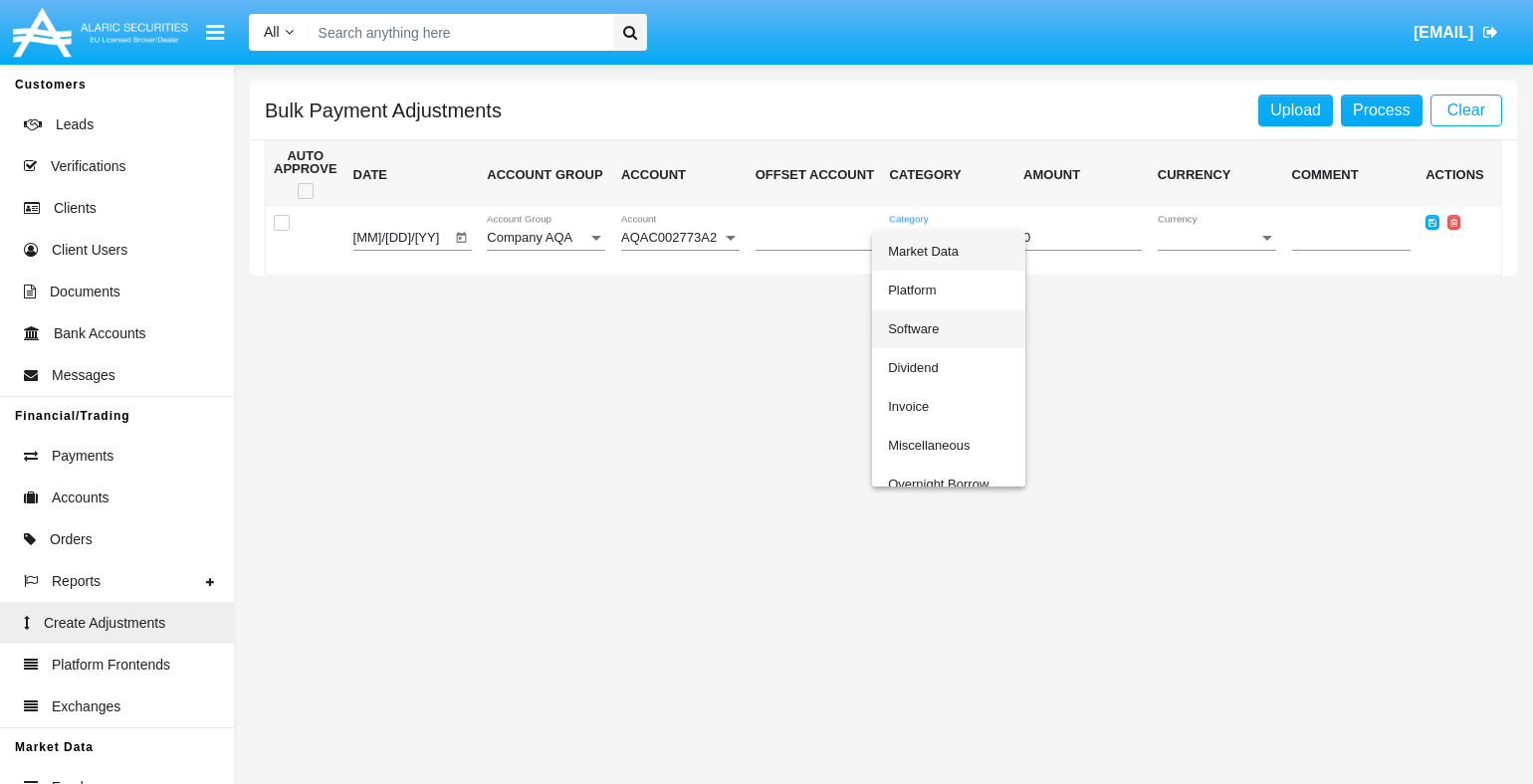 click on "Software" at bounding box center [948, 328] 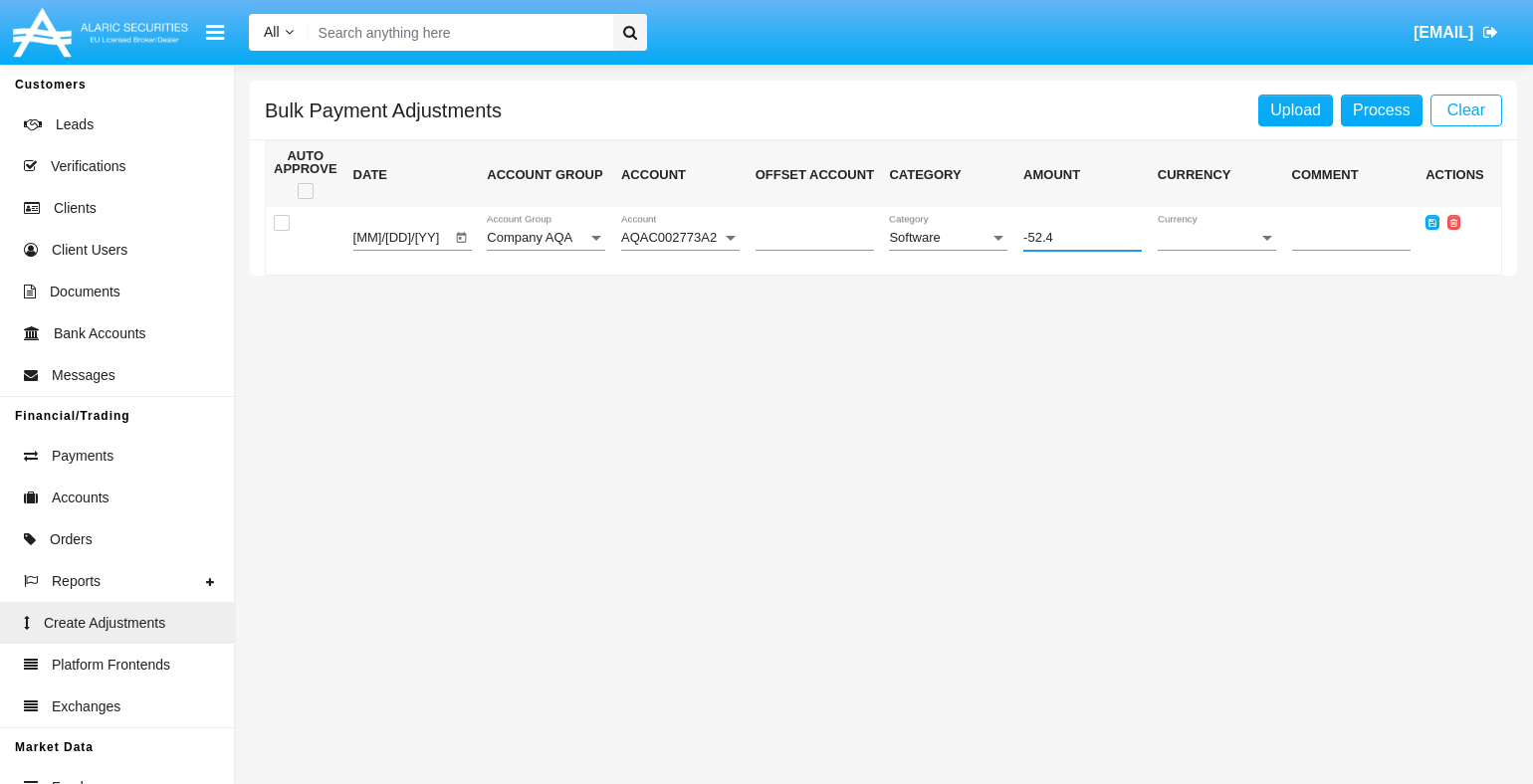 type on "-52.4" 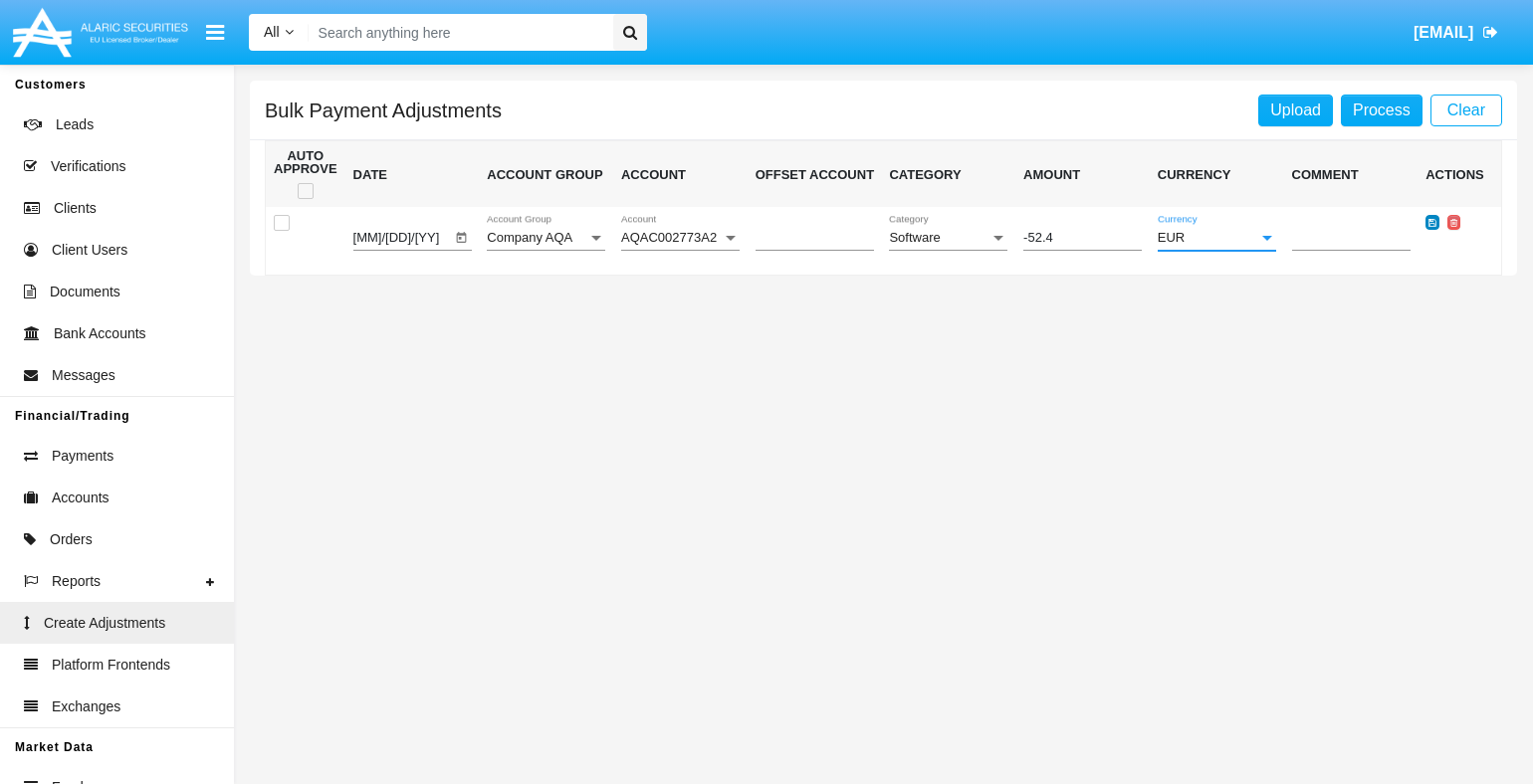 click 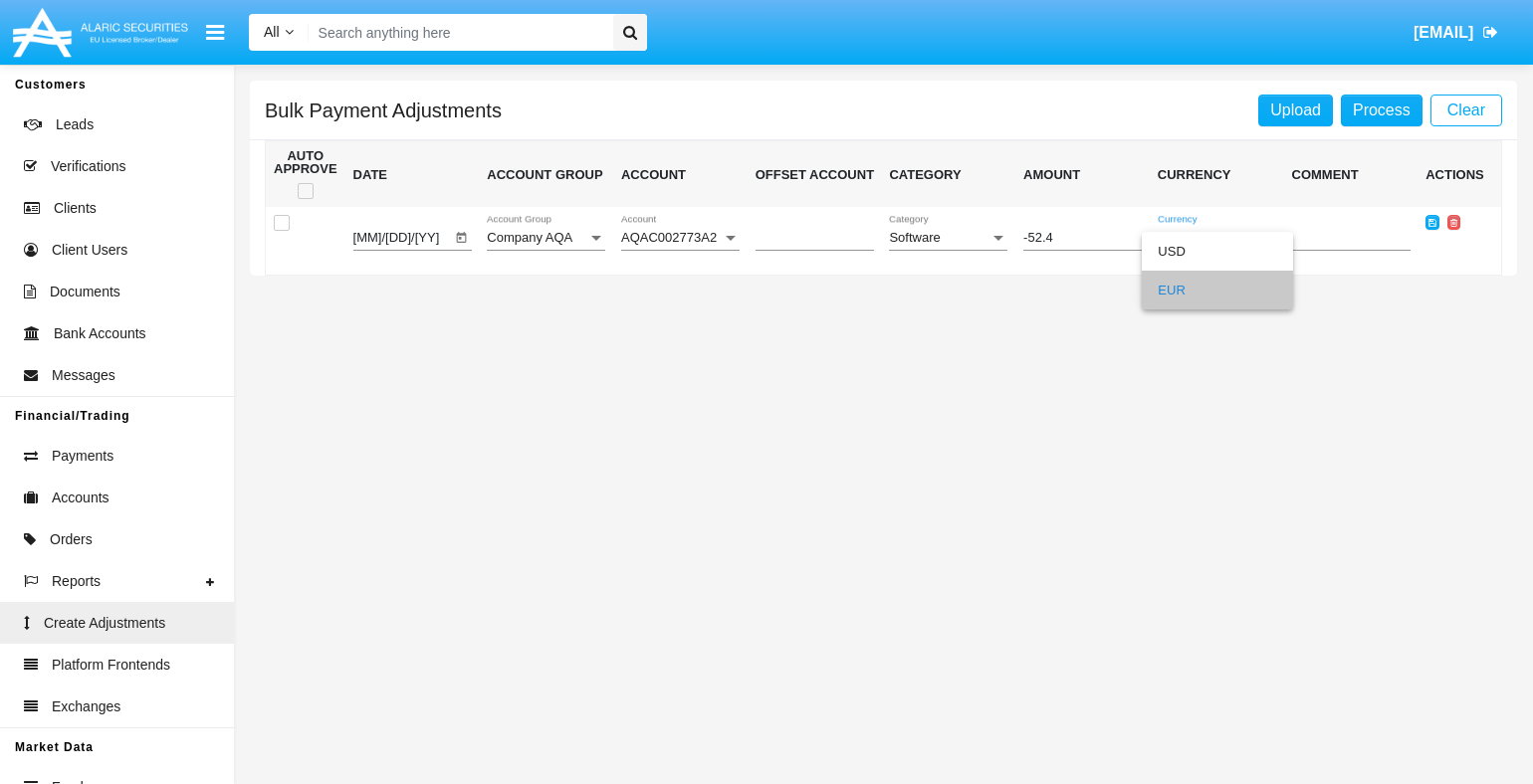 click at bounding box center (306, 191) 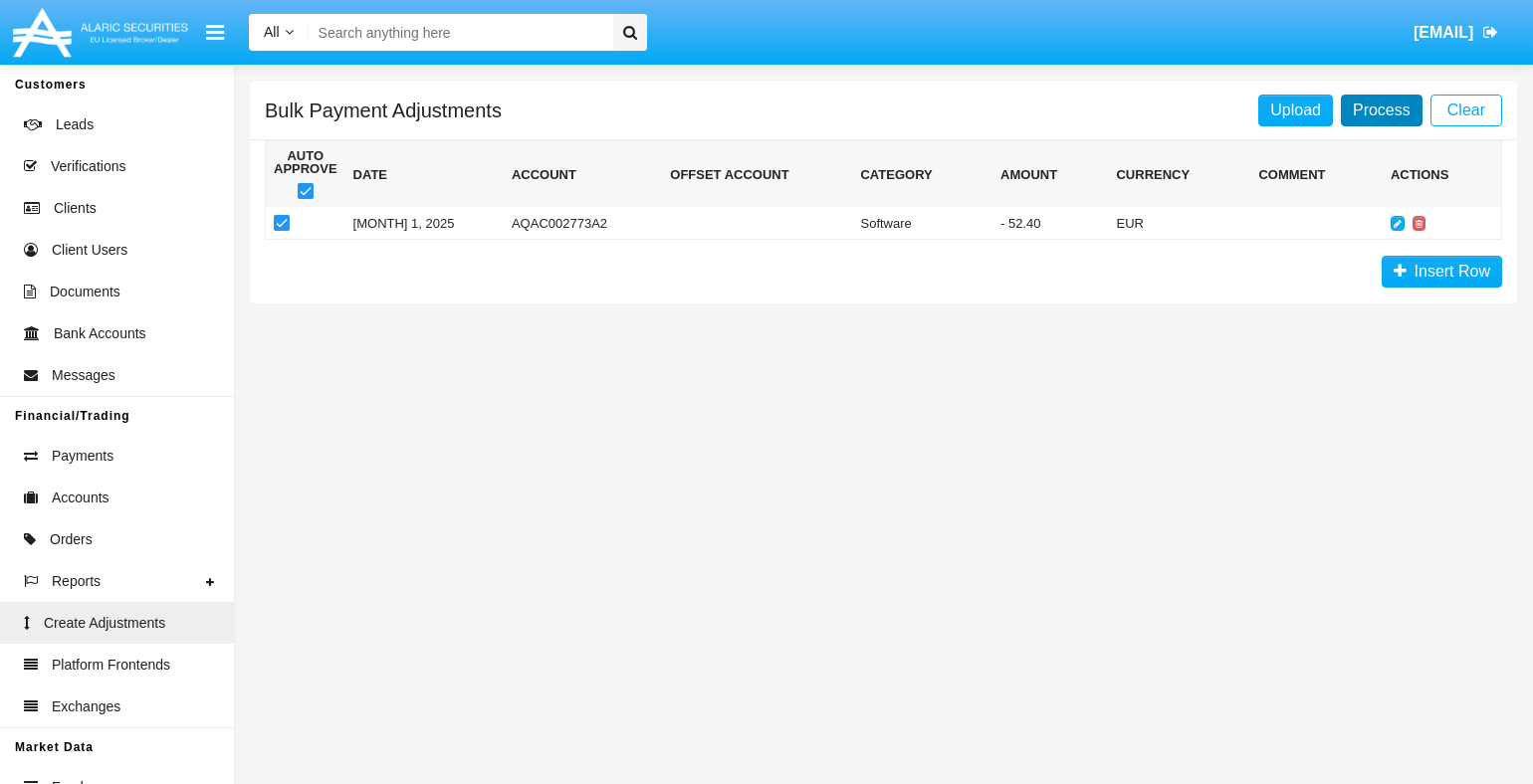 click on "Process" 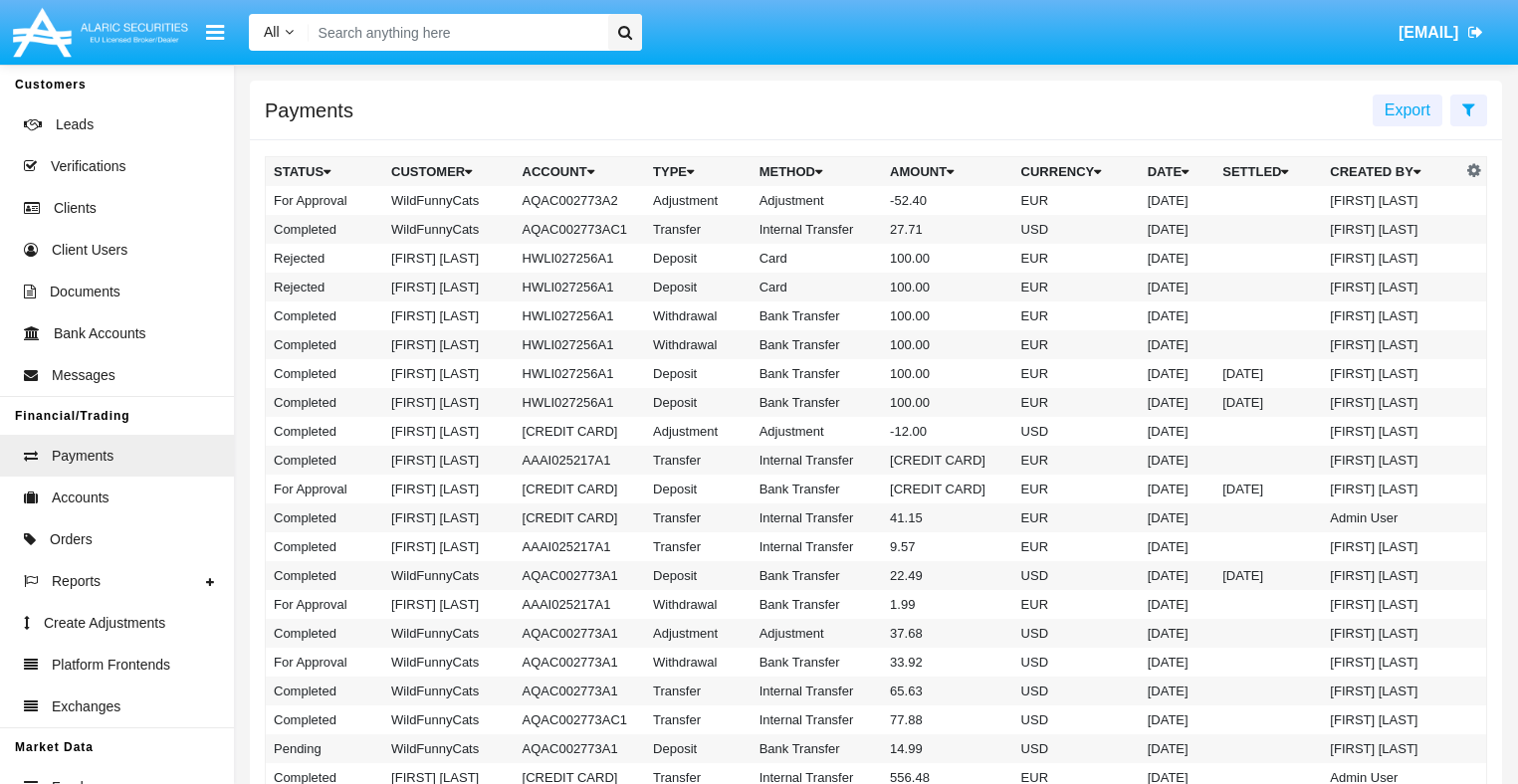 scroll, scrollTop: 0, scrollLeft: 0, axis: both 